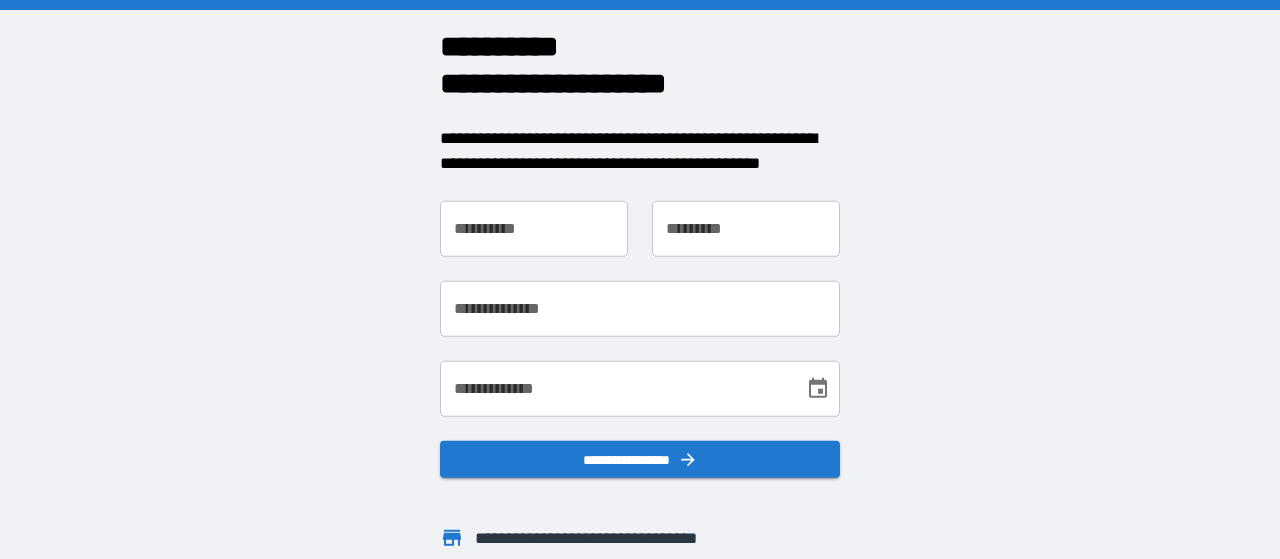 scroll, scrollTop: 0, scrollLeft: 0, axis: both 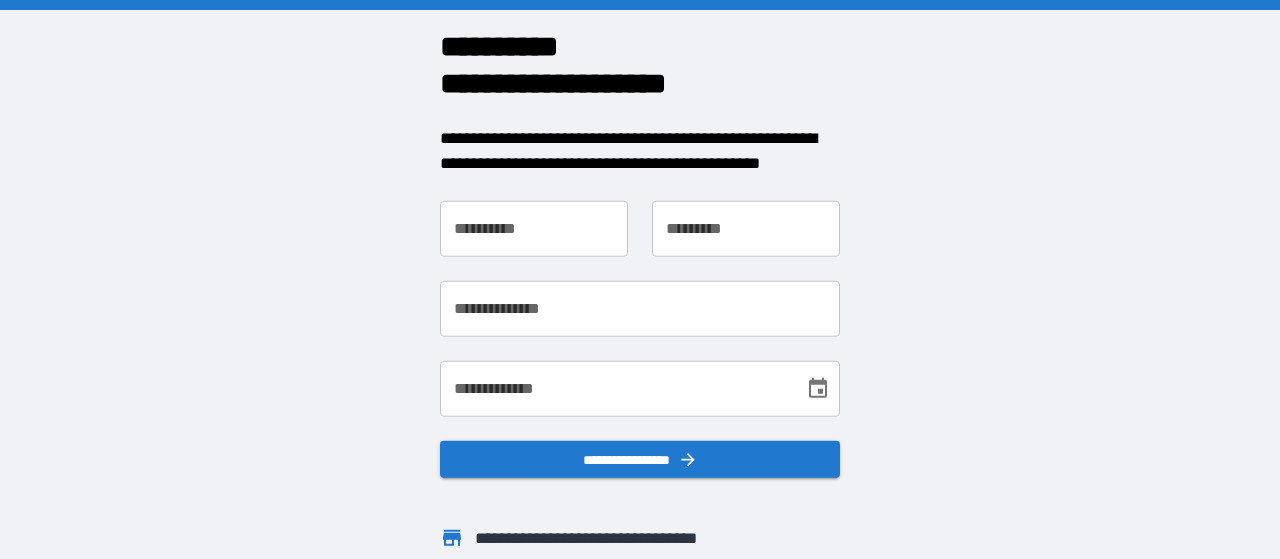 click on "**********" at bounding box center (534, 228) 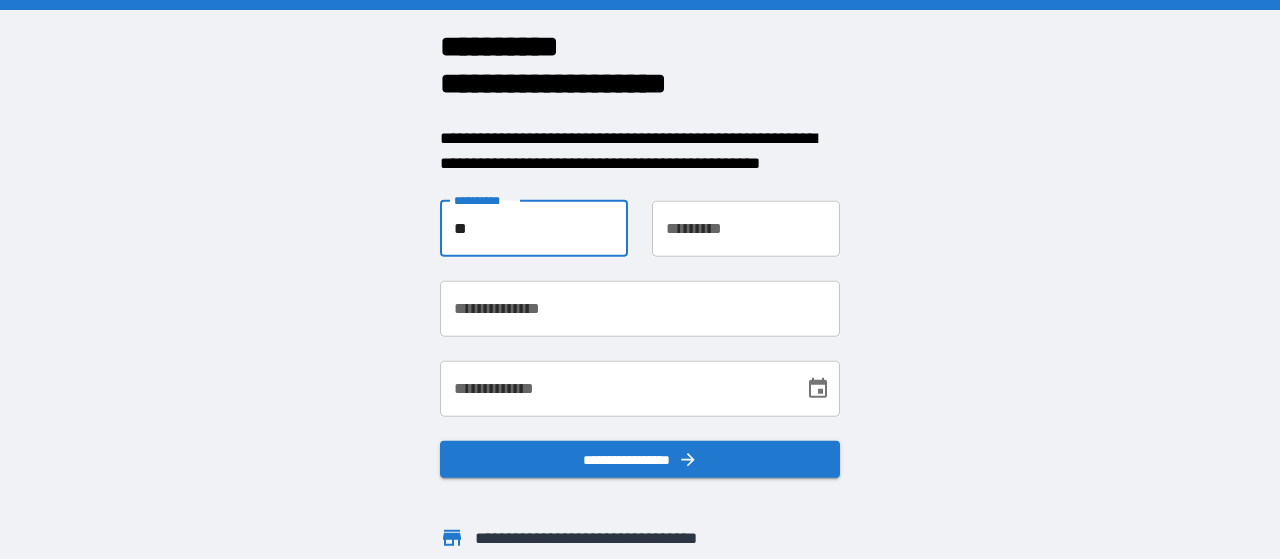 type on "**" 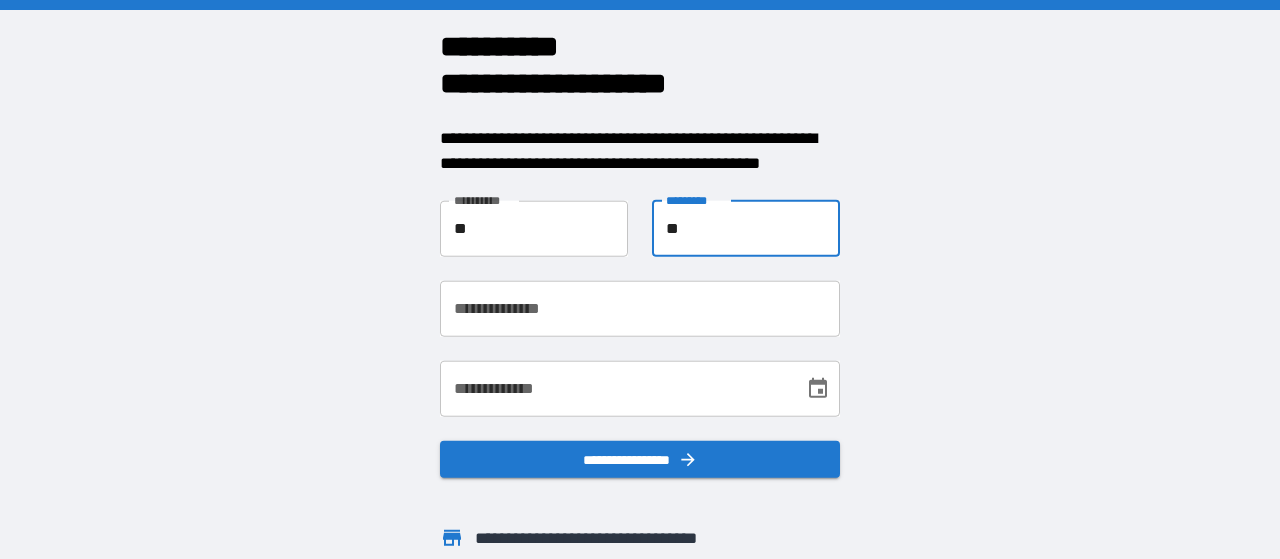 type on "**" 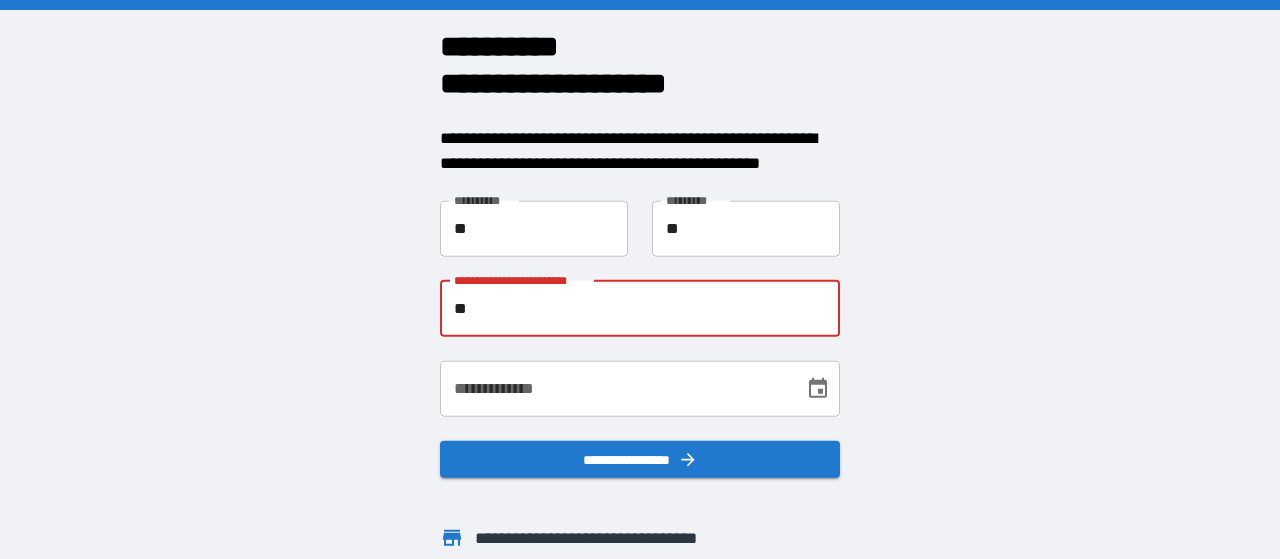 type on "*" 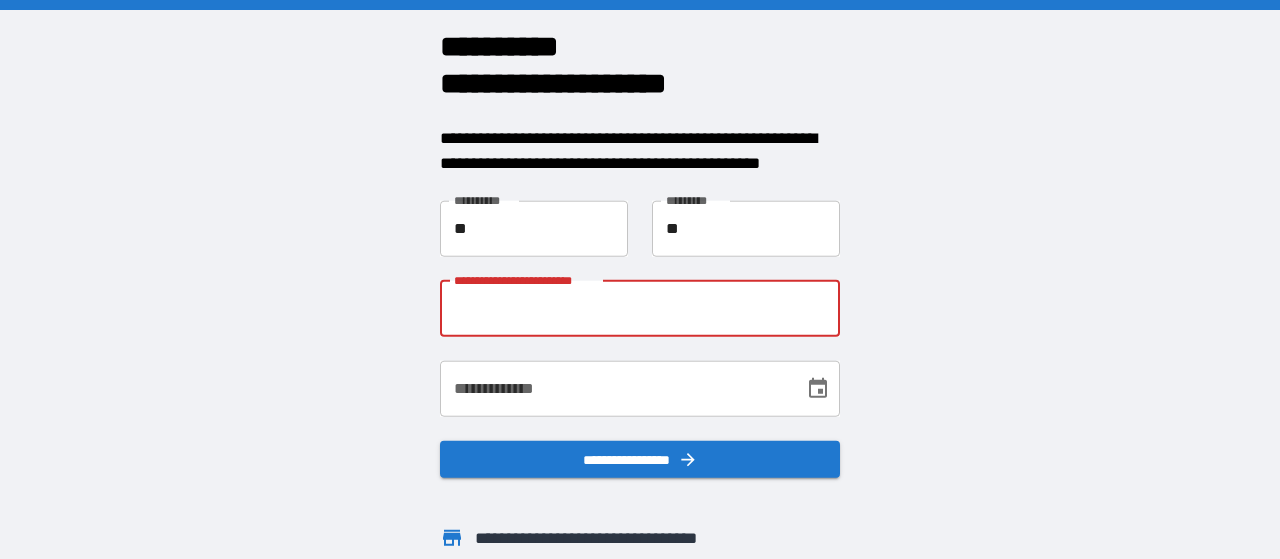 click on "**********" at bounding box center (640, 308) 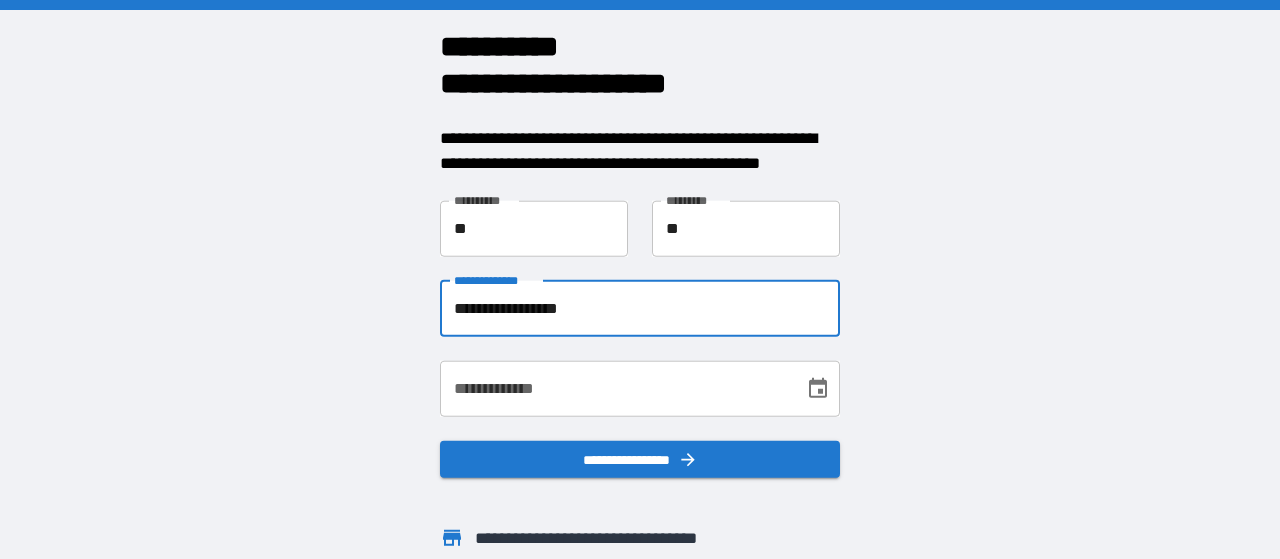 type on "**********" 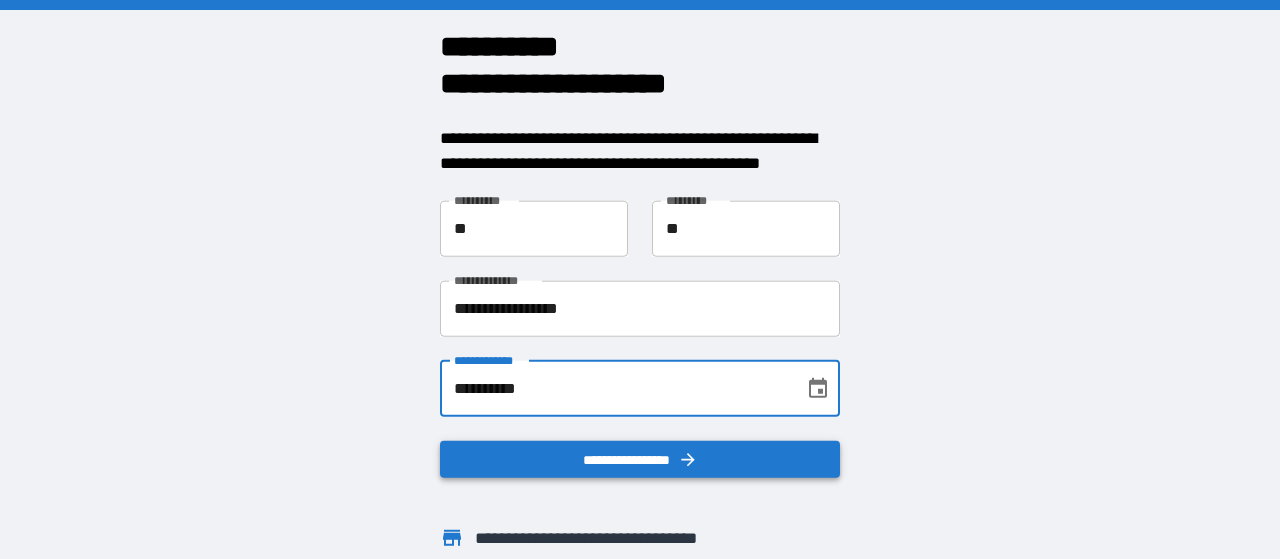 type on "**********" 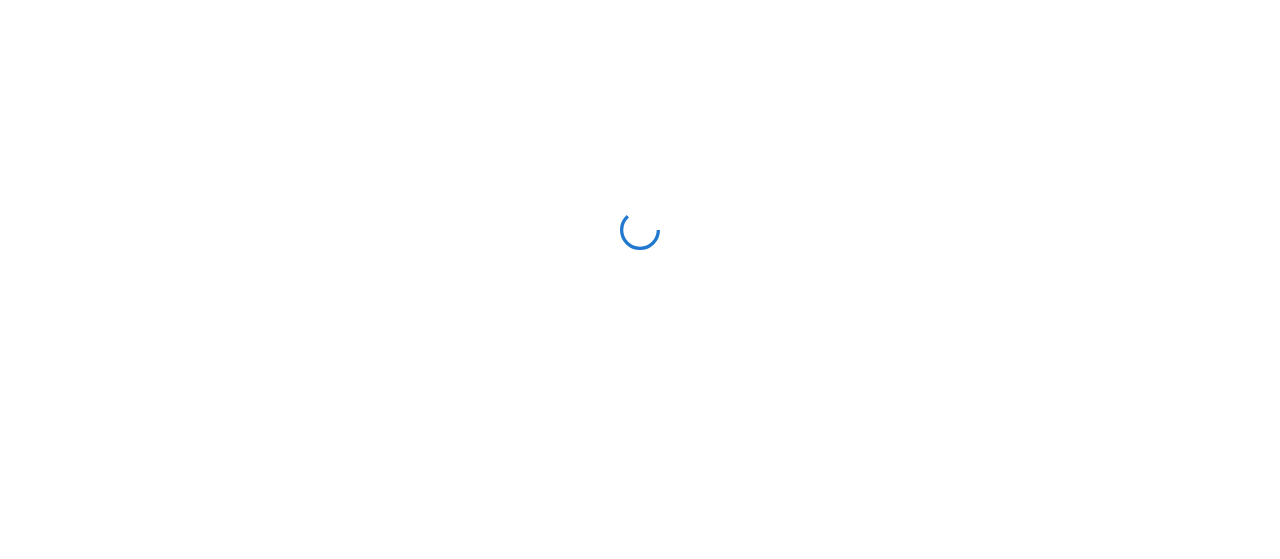 scroll, scrollTop: 0, scrollLeft: 0, axis: both 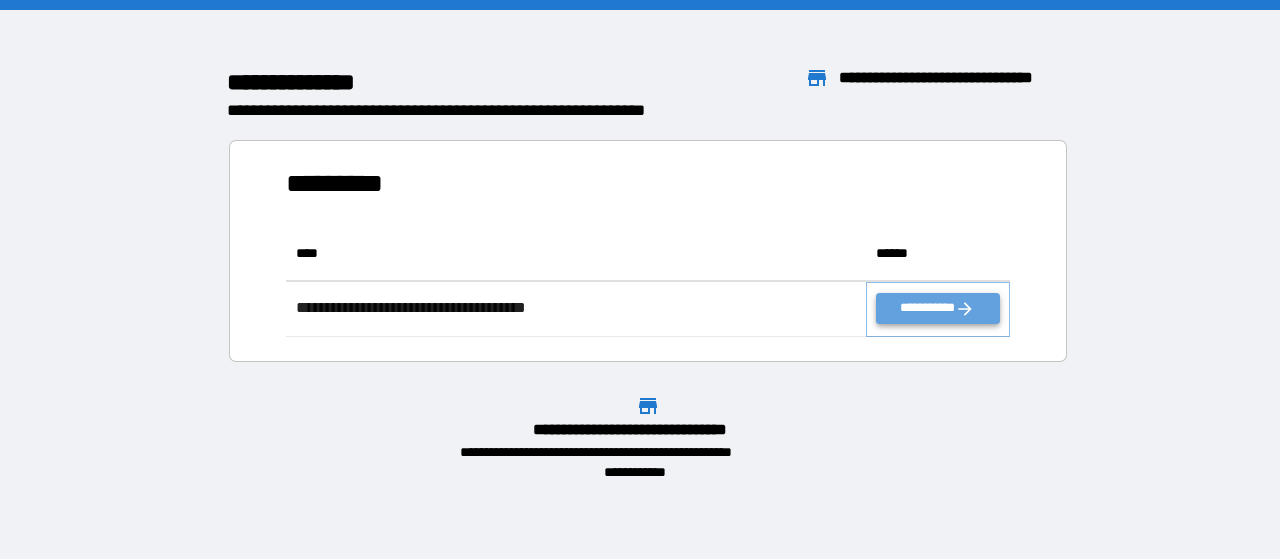 click on "**********" at bounding box center [938, 308] 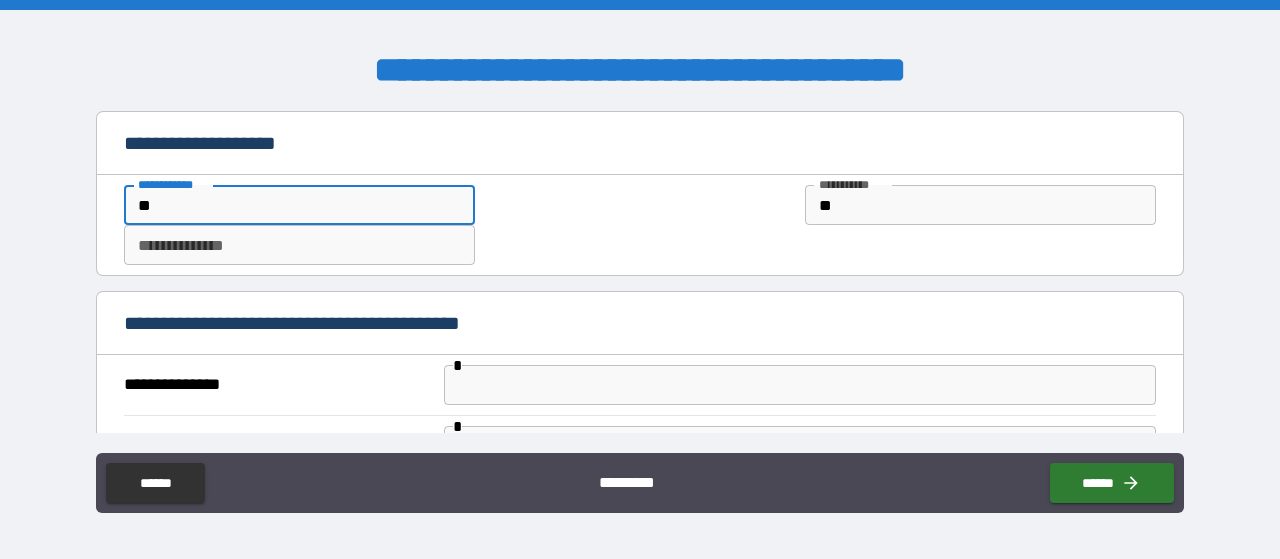 drag, startPoint x: 376, startPoint y: 207, endPoint x: 0, endPoint y: 199, distance: 376.08508 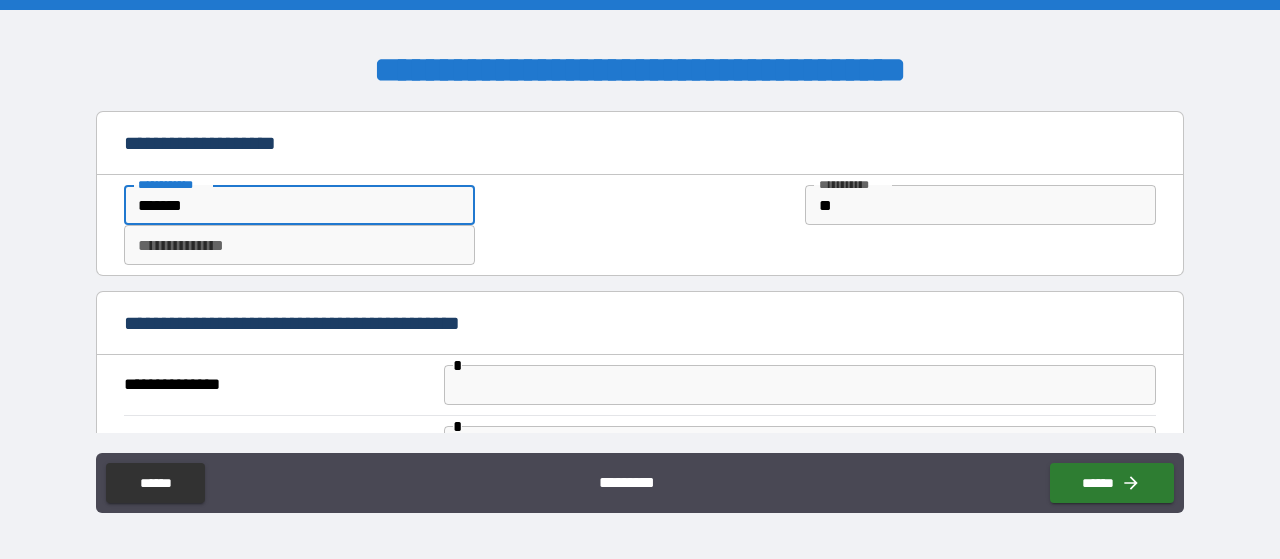 type on "*******" 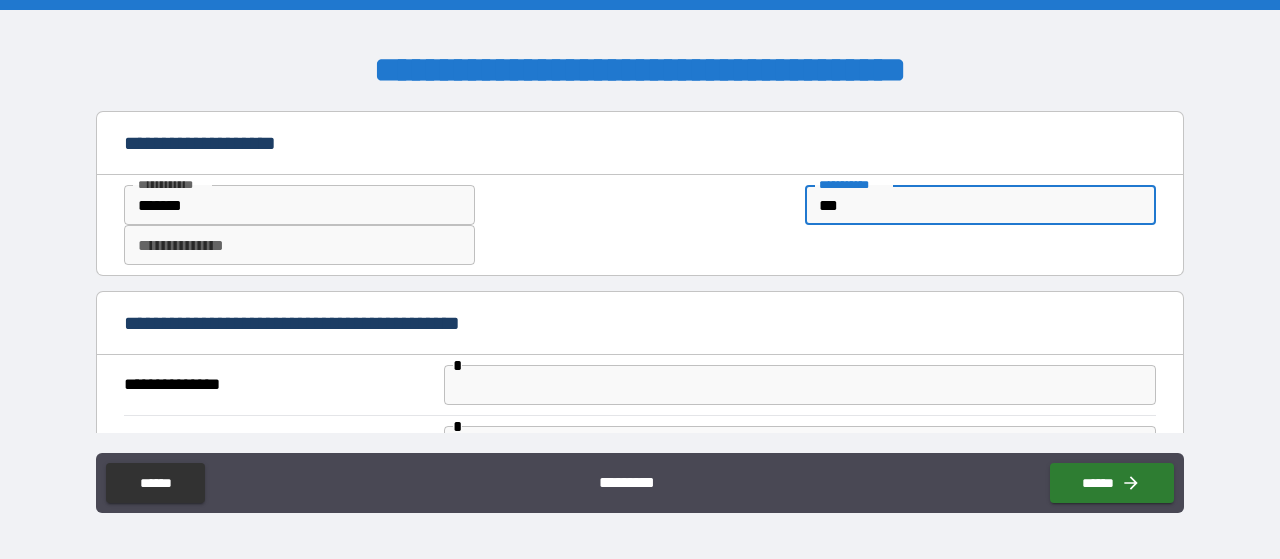 type on "***" 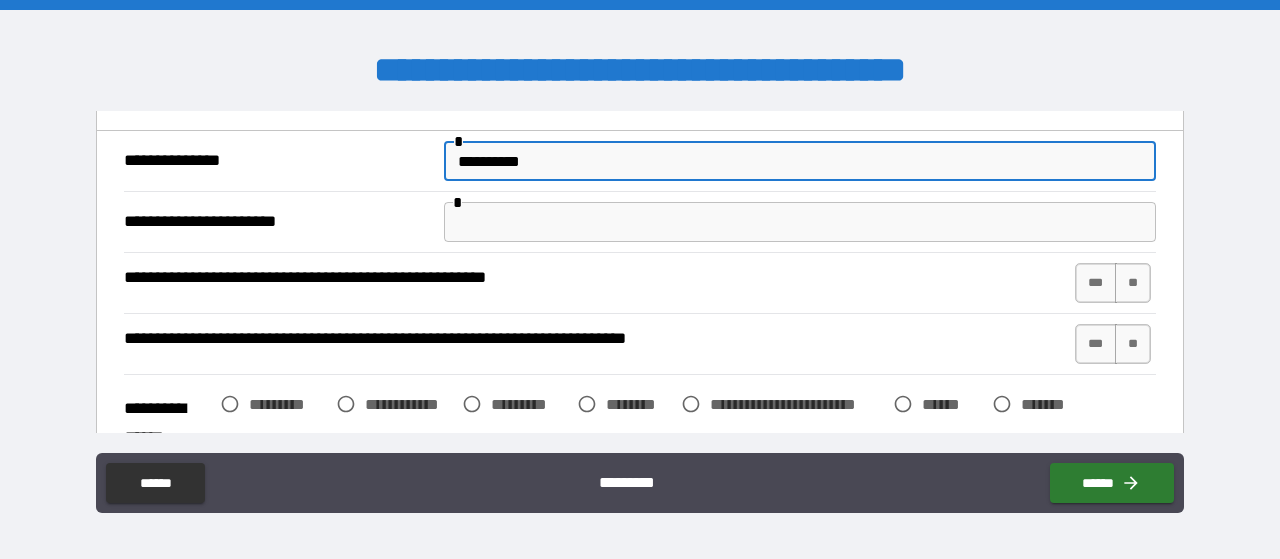 scroll, scrollTop: 200, scrollLeft: 0, axis: vertical 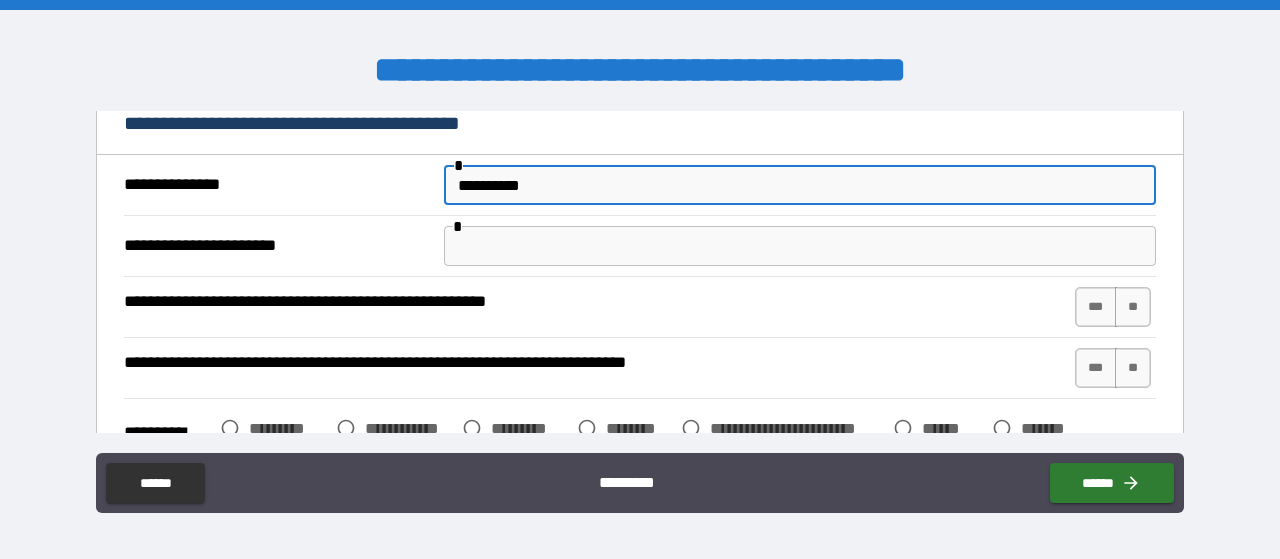 type on "**********" 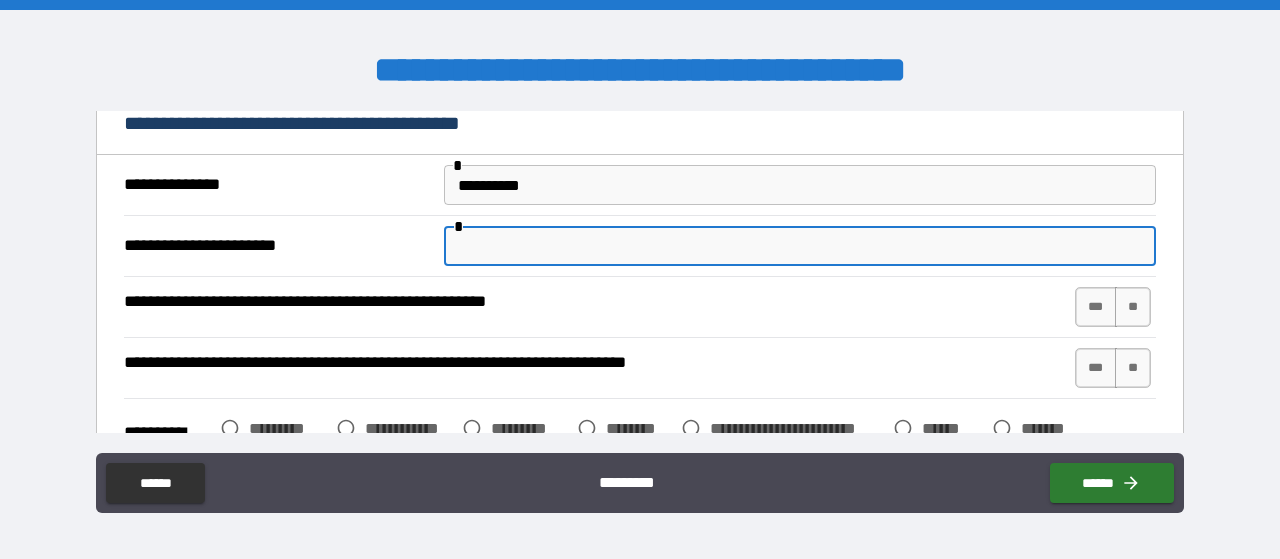 click at bounding box center [800, 246] 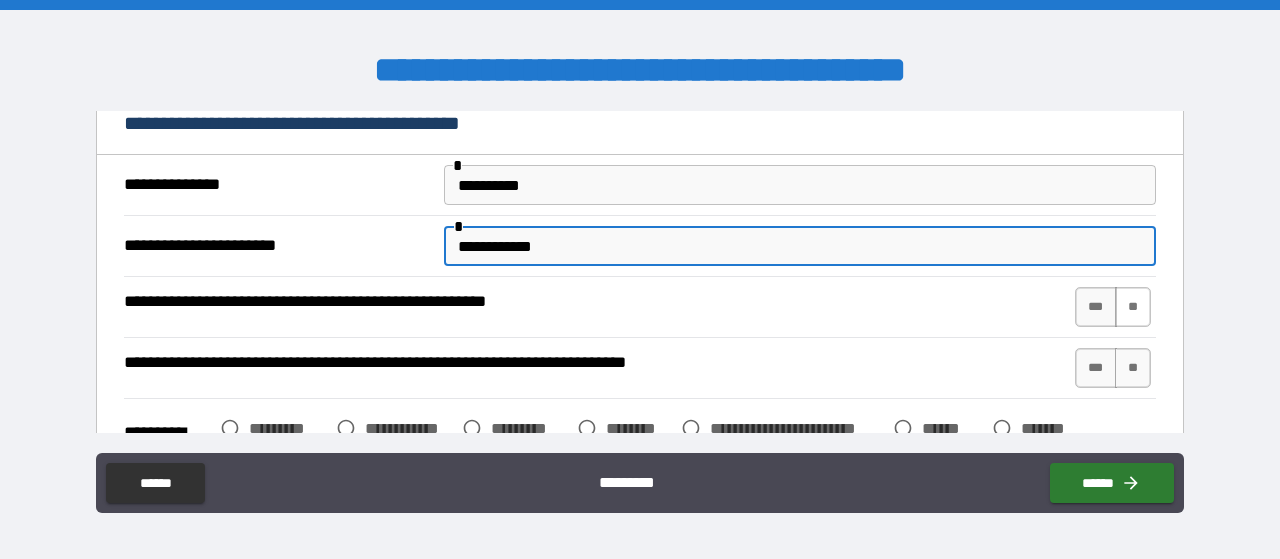 type on "**********" 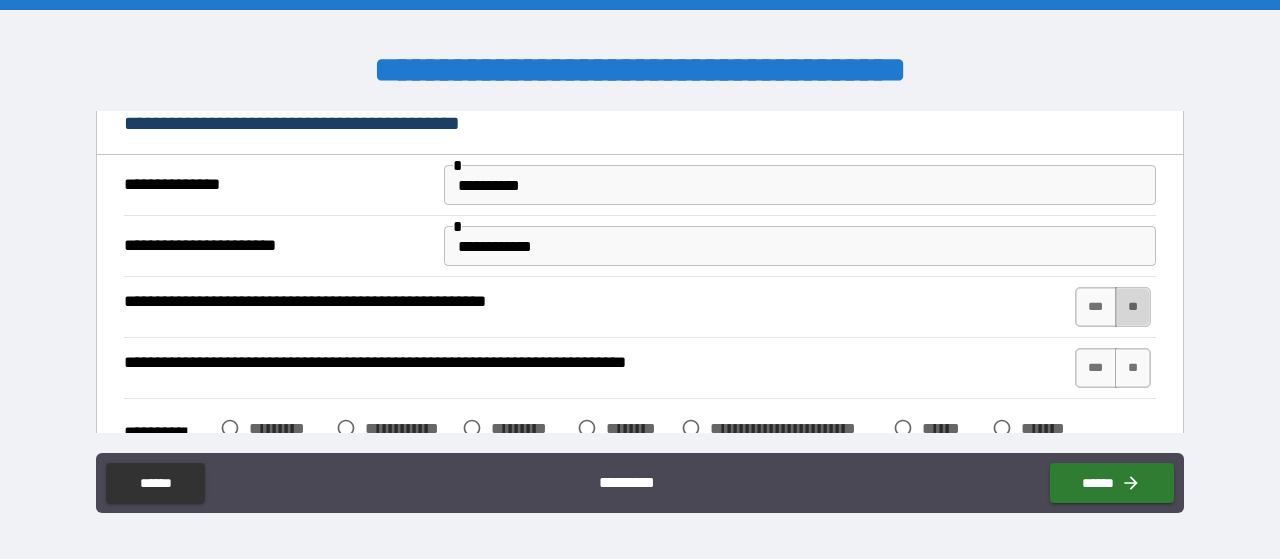 click on "**" at bounding box center [1133, 307] 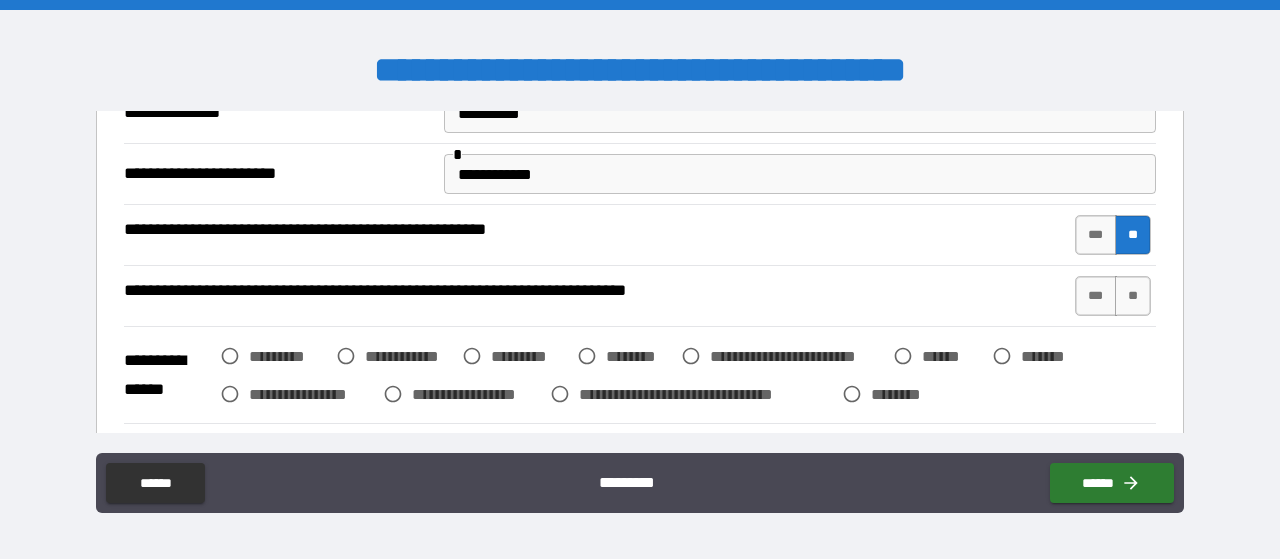 scroll, scrollTop: 300, scrollLeft: 0, axis: vertical 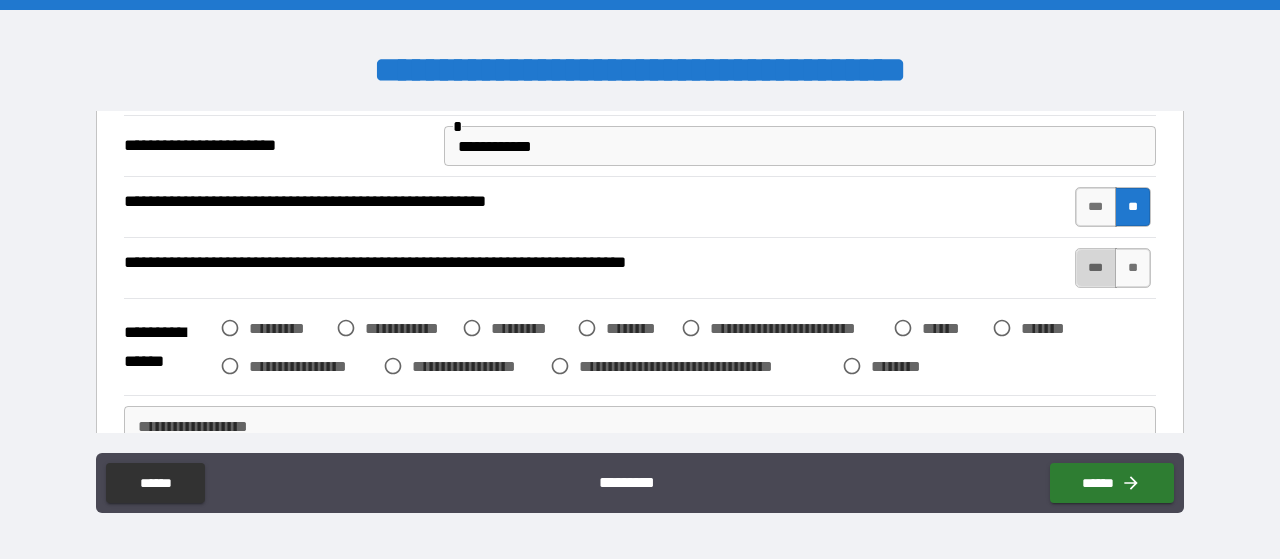 click on "***" at bounding box center (1096, 268) 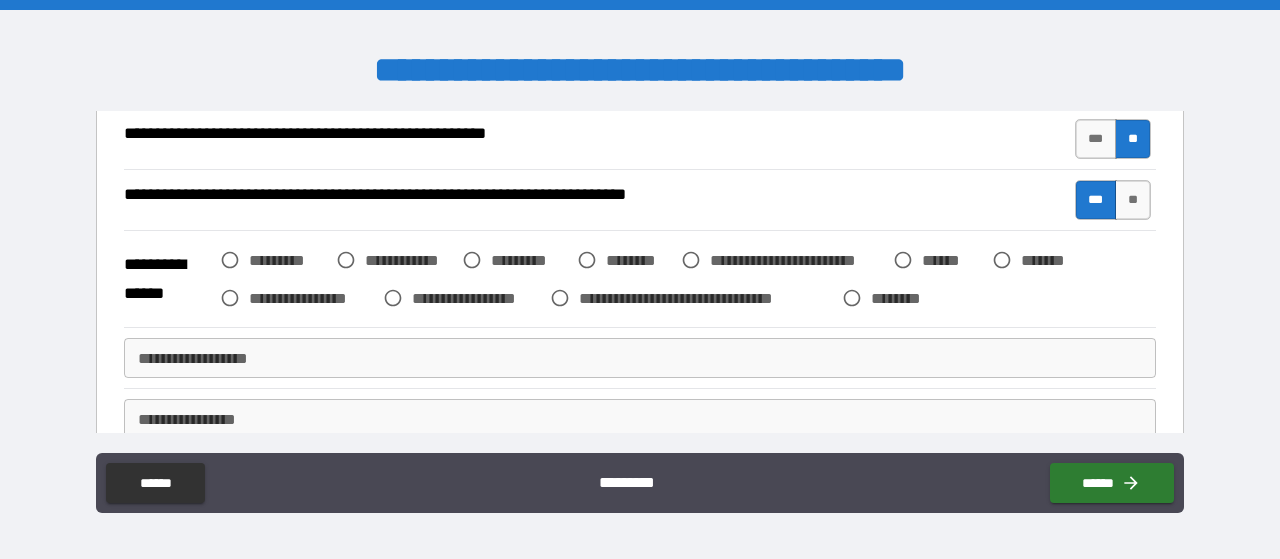scroll, scrollTop: 400, scrollLeft: 0, axis: vertical 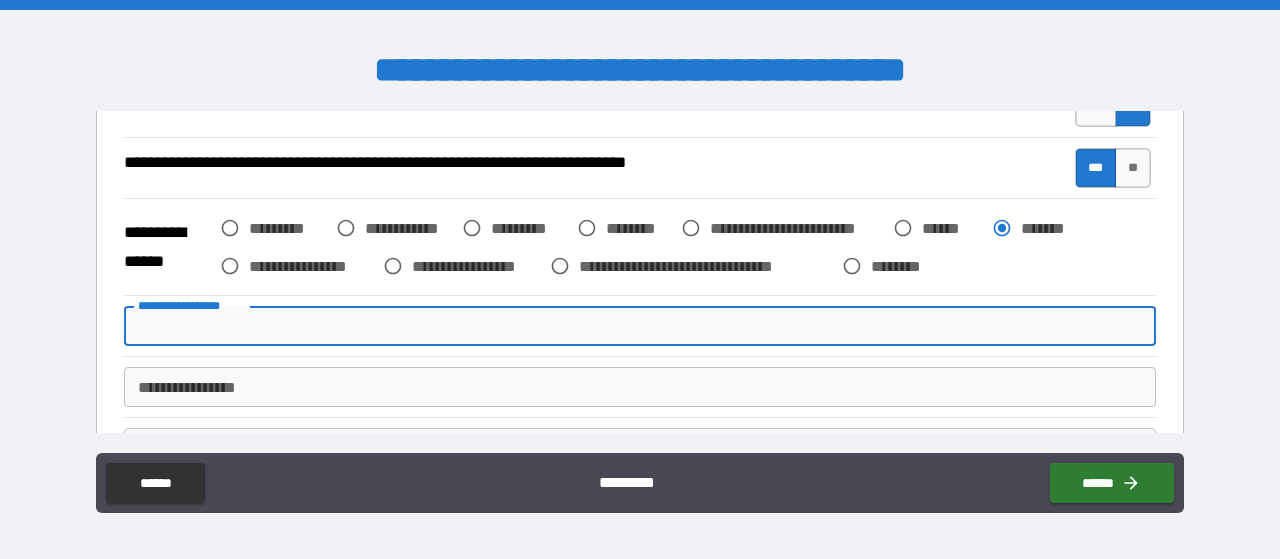 click on "**********" at bounding box center [640, 326] 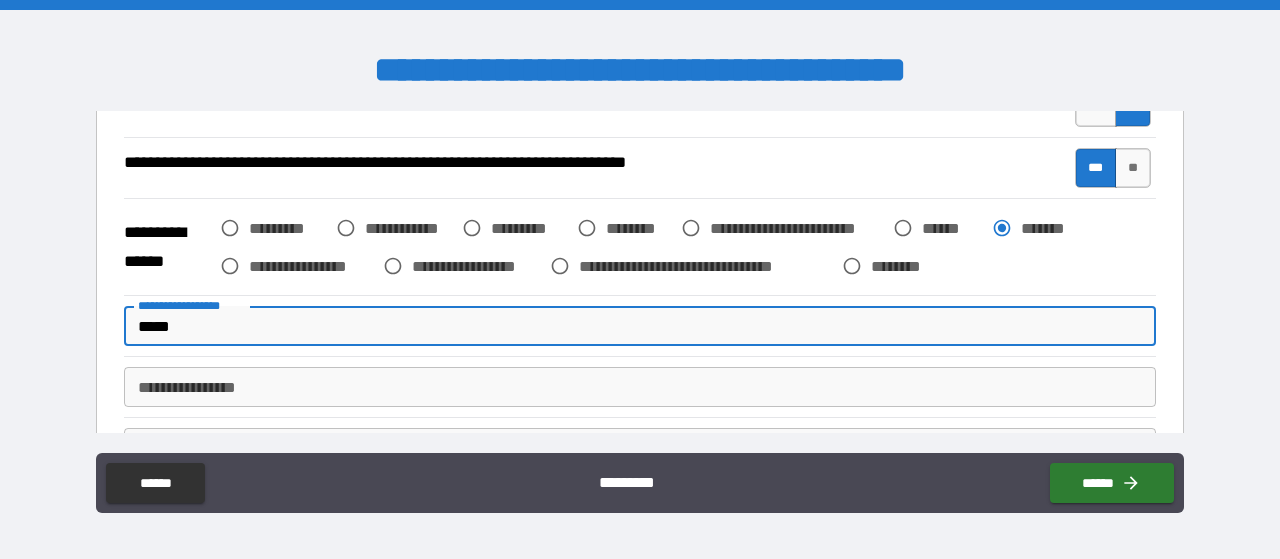 type on "*****" 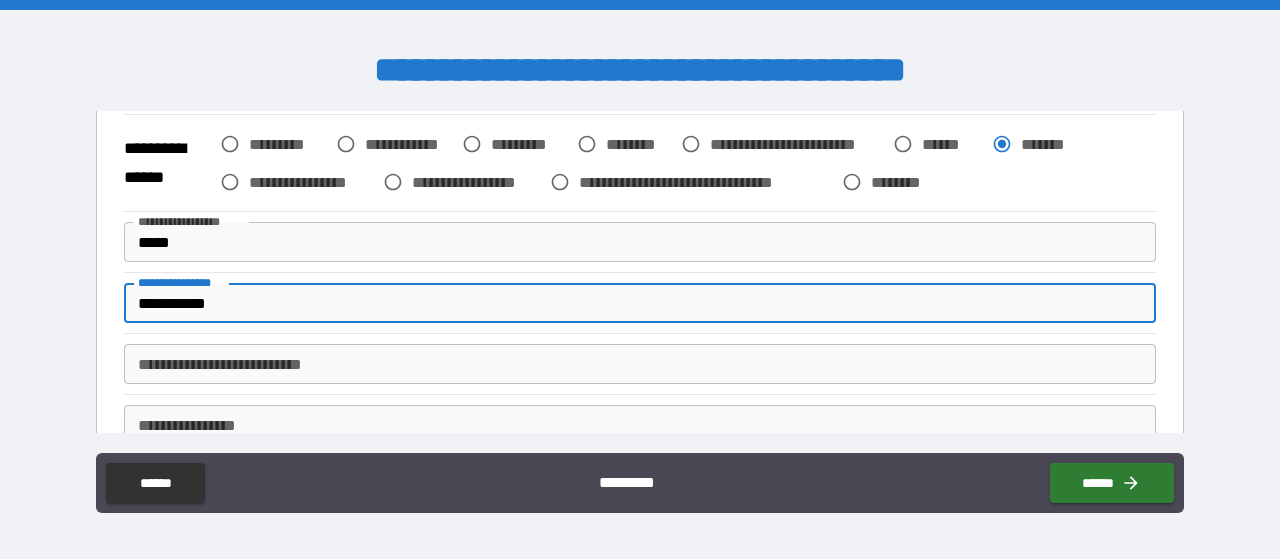 scroll, scrollTop: 600, scrollLeft: 0, axis: vertical 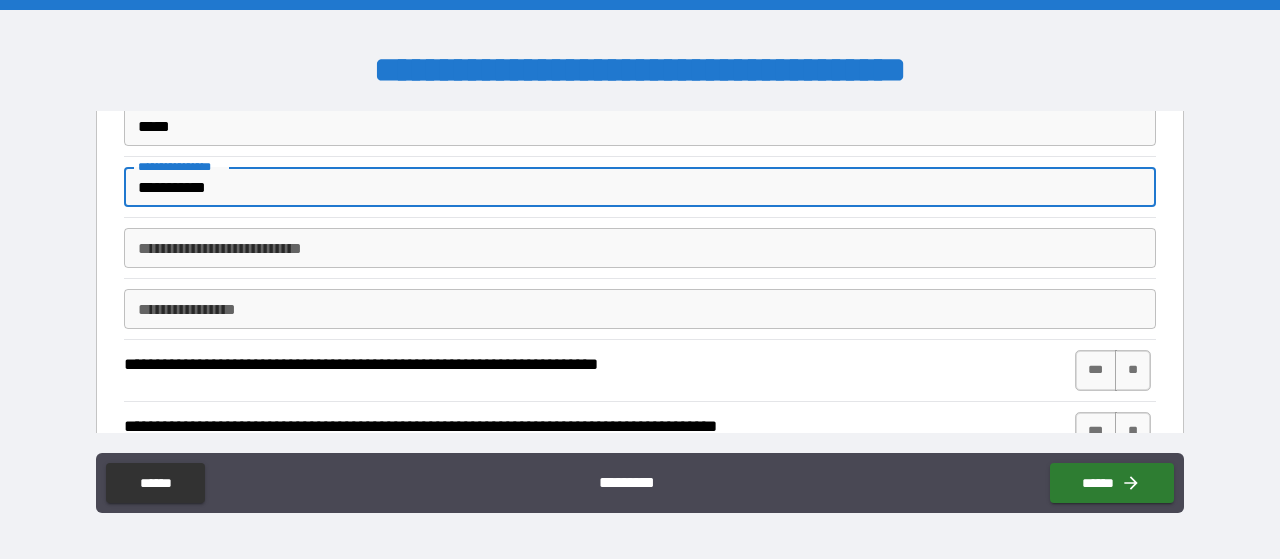 type on "**********" 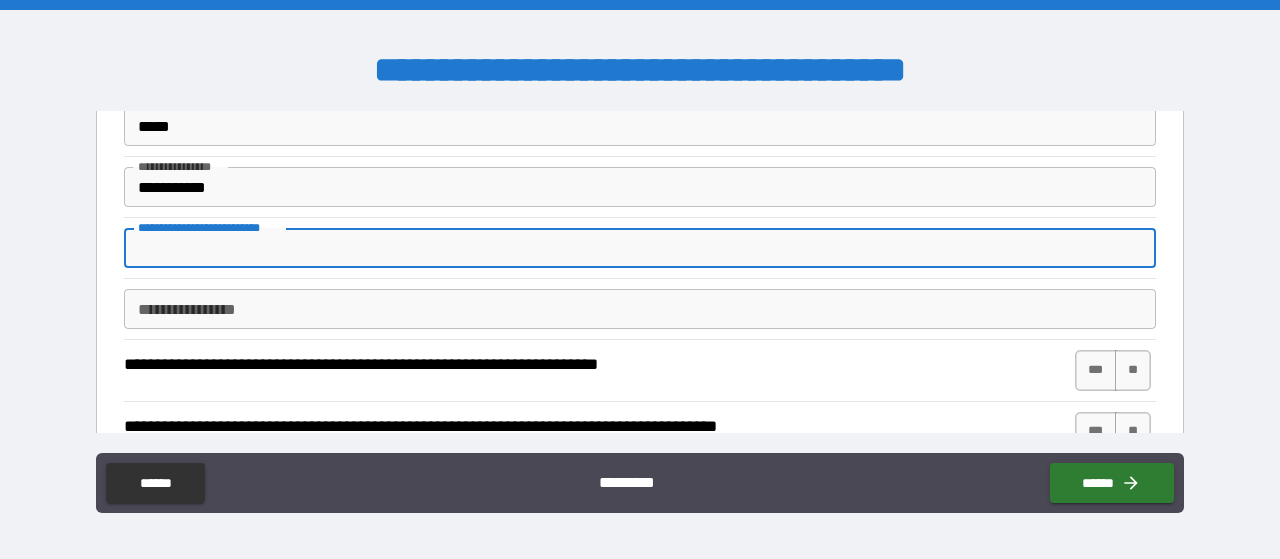 click on "**********" at bounding box center [640, 248] 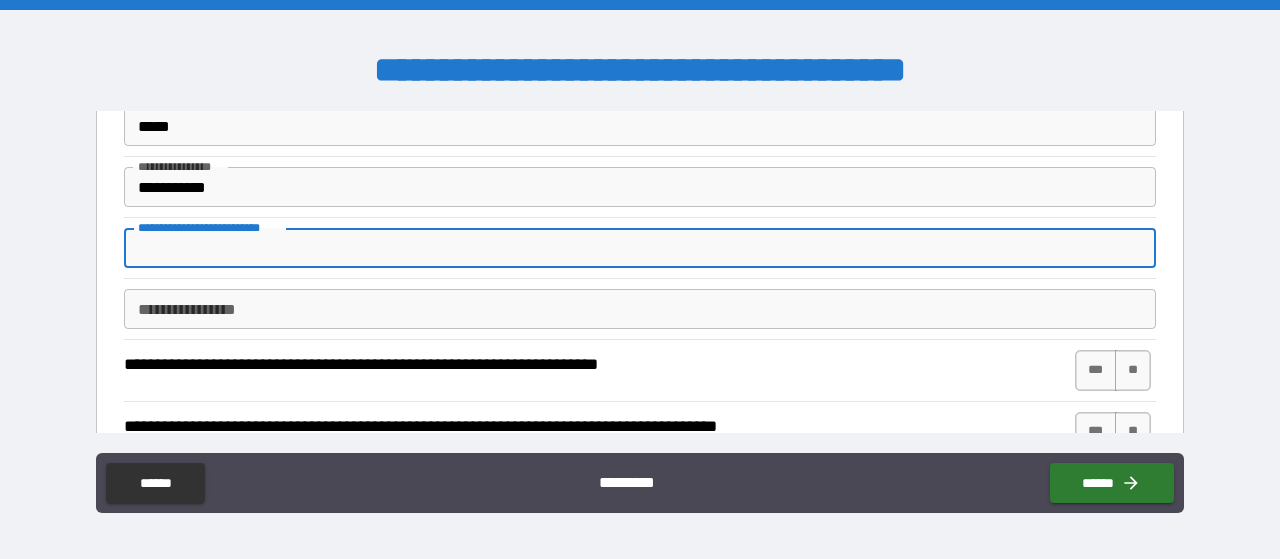 type on "*" 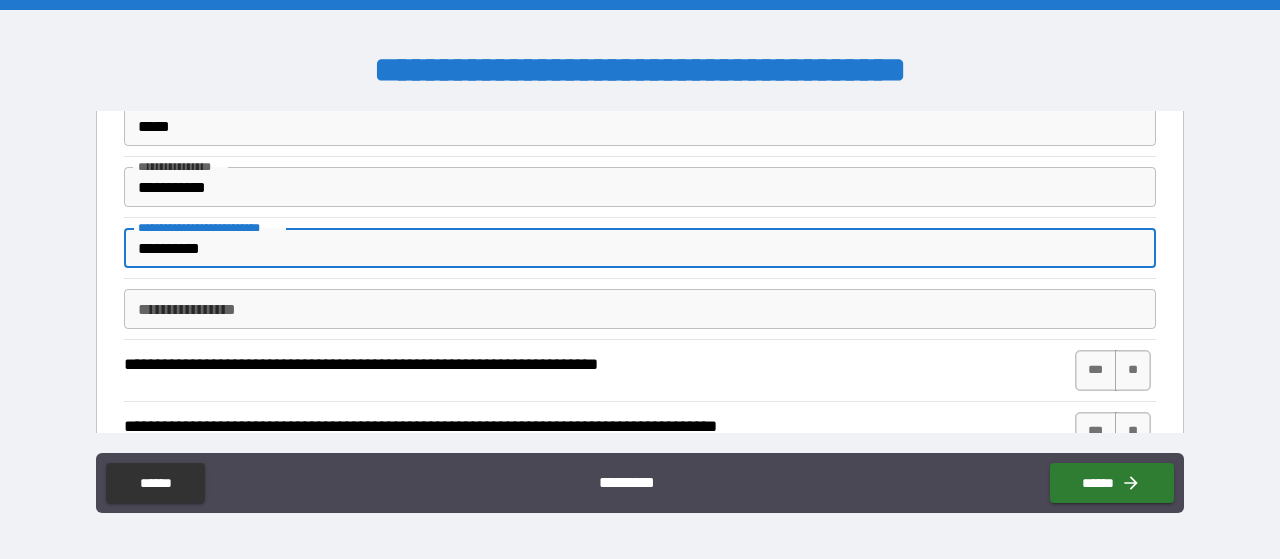 type on "**********" 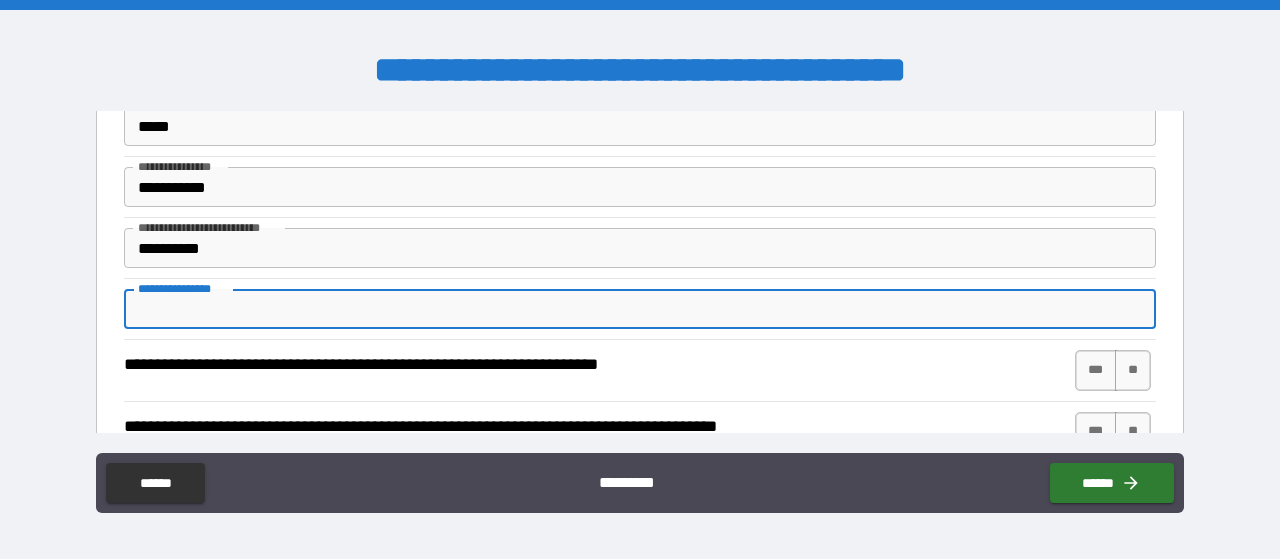 click on "**********" at bounding box center (640, 309) 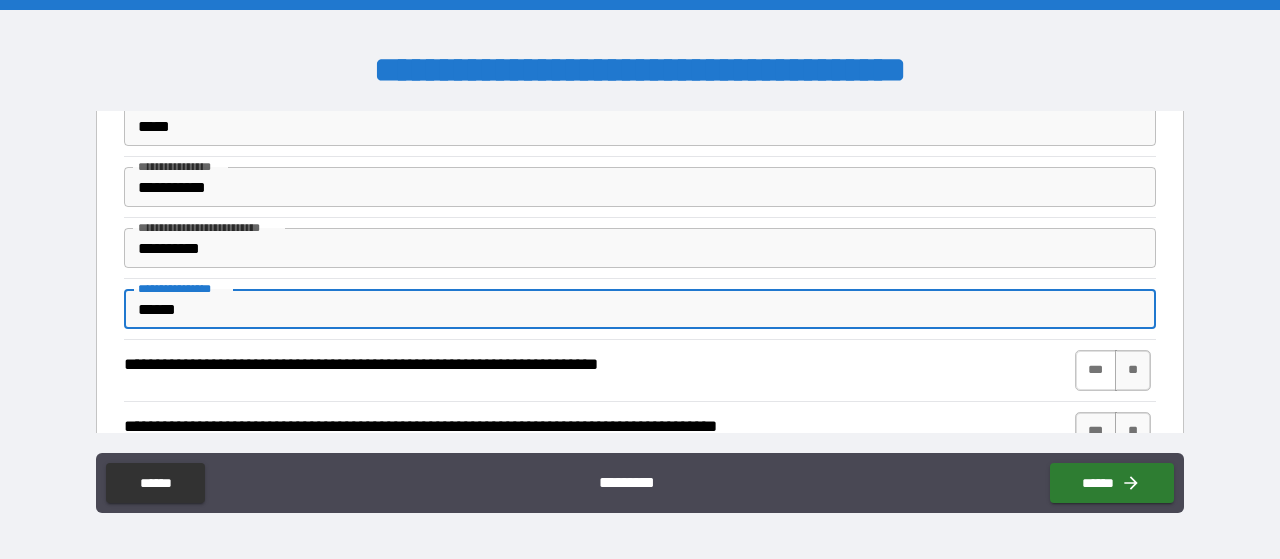 type on "******" 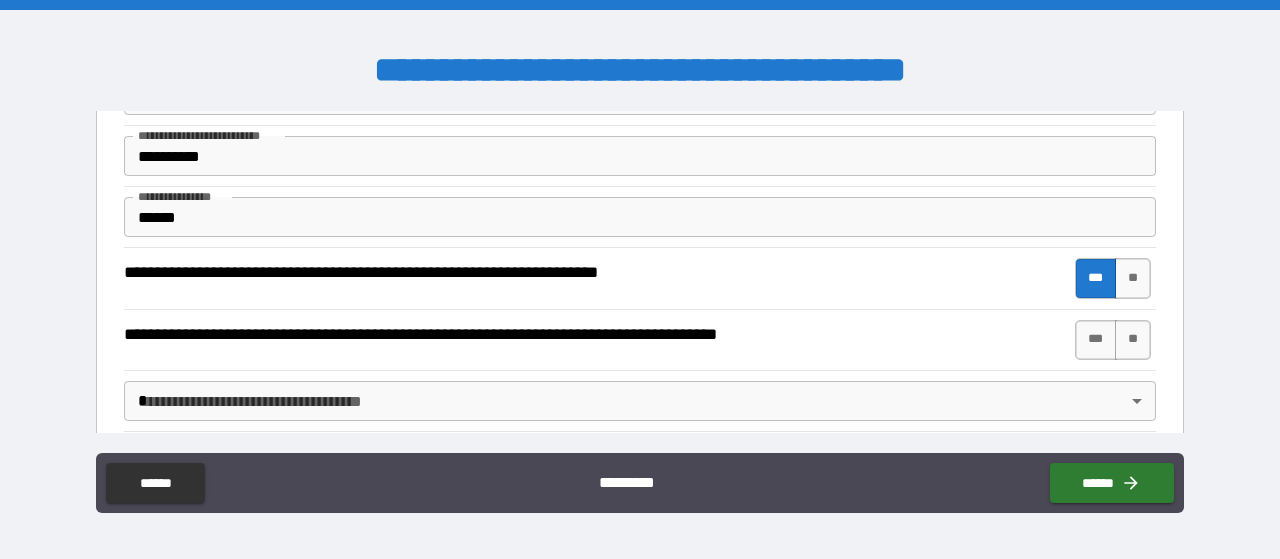 scroll, scrollTop: 800, scrollLeft: 0, axis: vertical 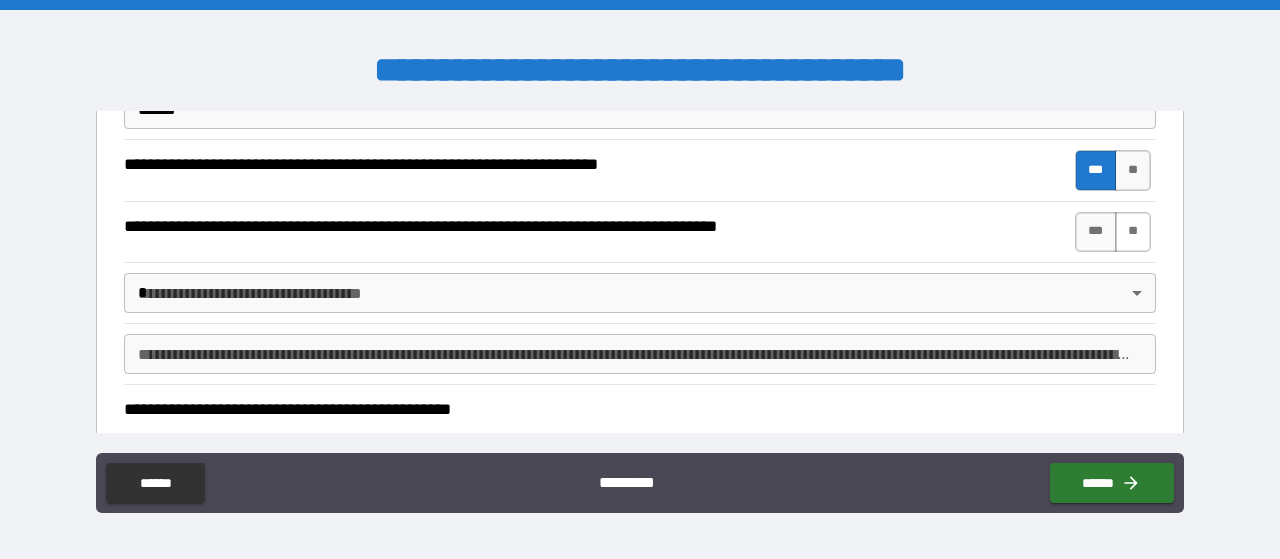 click on "**" at bounding box center [1133, 232] 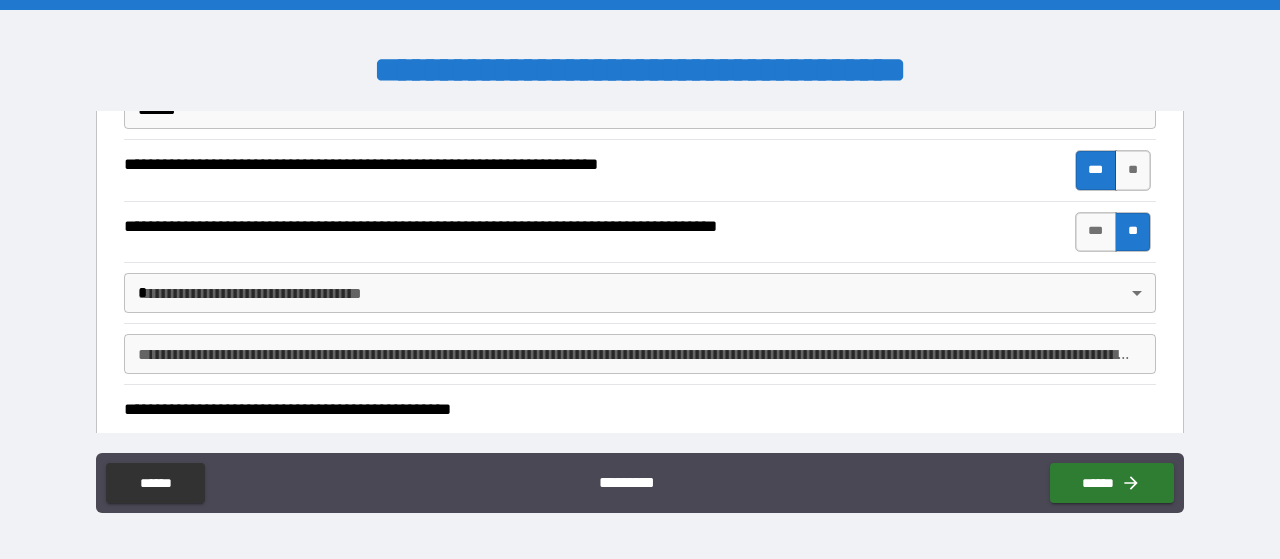 click on "**********" at bounding box center (640, 279) 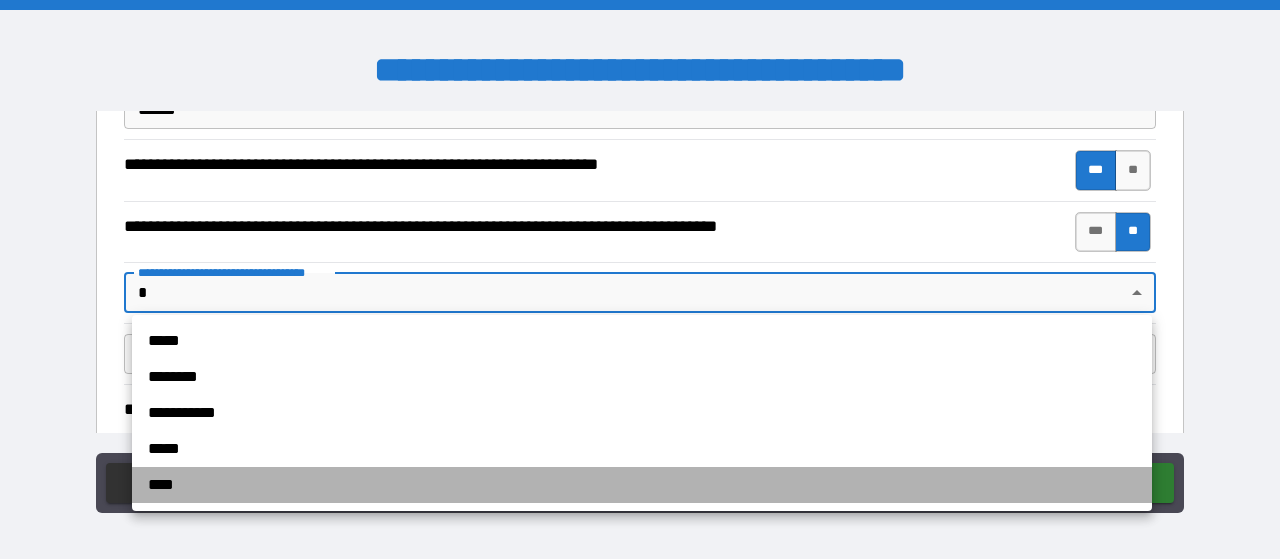 click on "****" at bounding box center (642, 485) 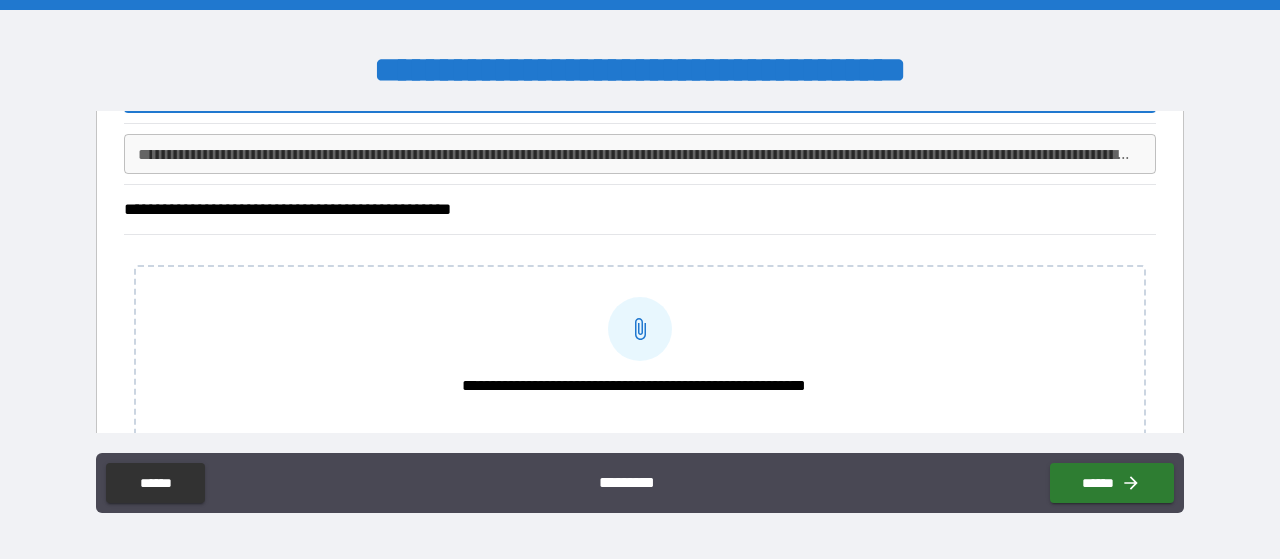 scroll, scrollTop: 1102, scrollLeft: 0, axis: vertical 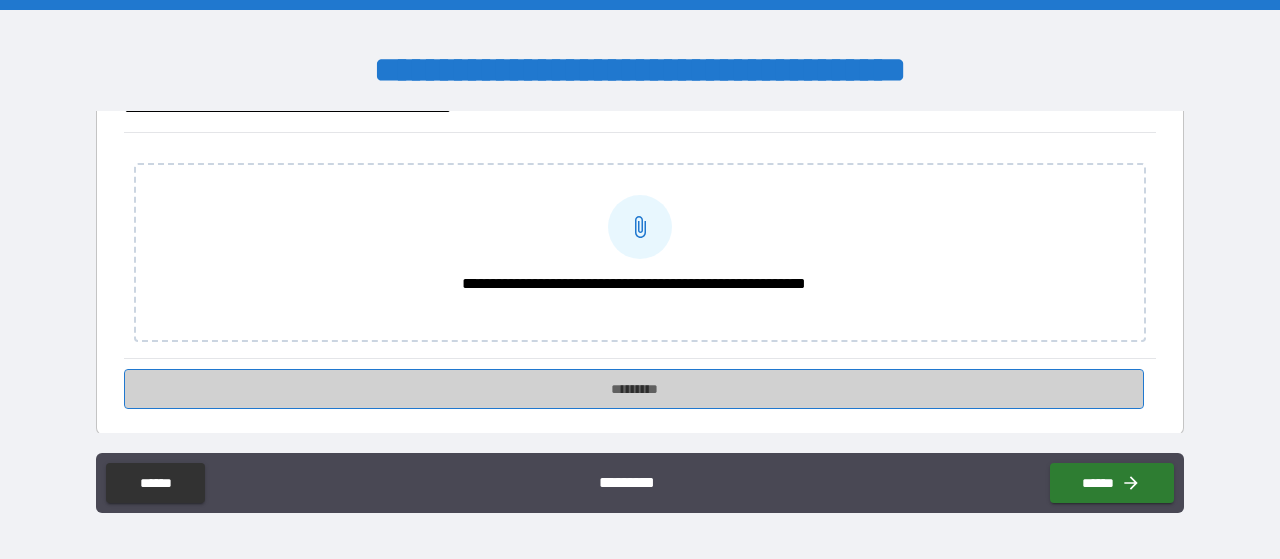 click on "*********" at bounding box center (634, 389) 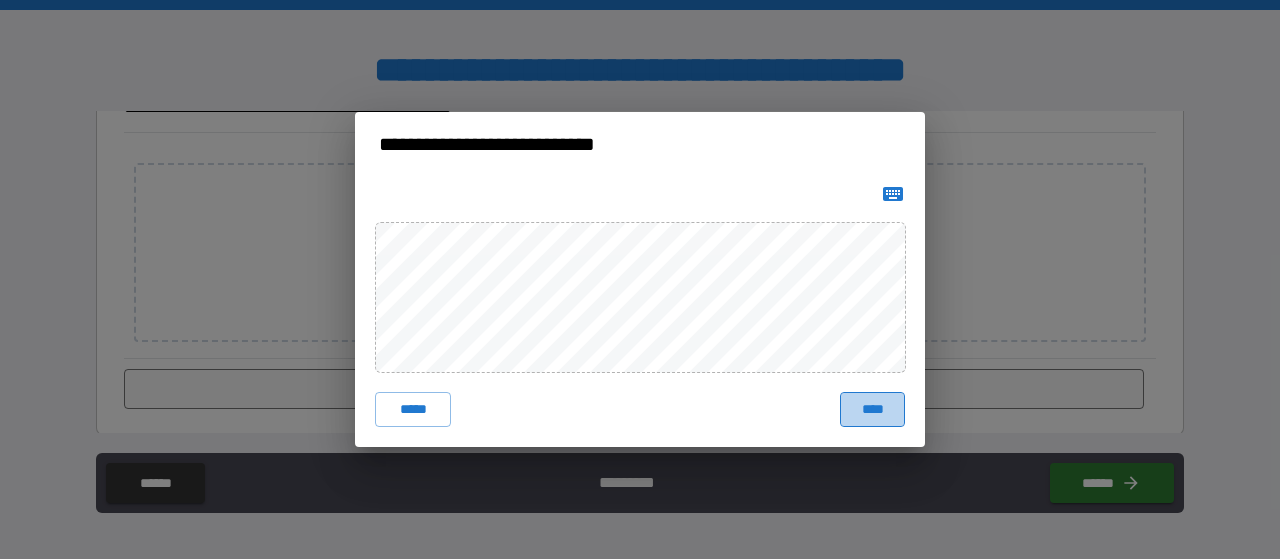 click on "****" at bounding box center (872, 410) 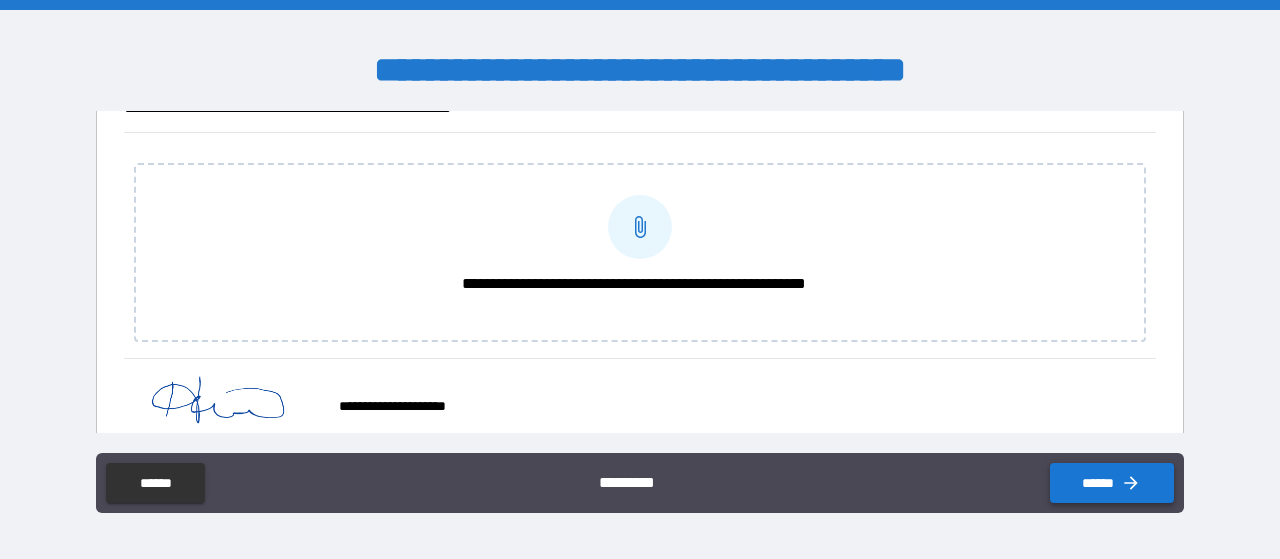 click on "******" at bounding box center [1112, 483] 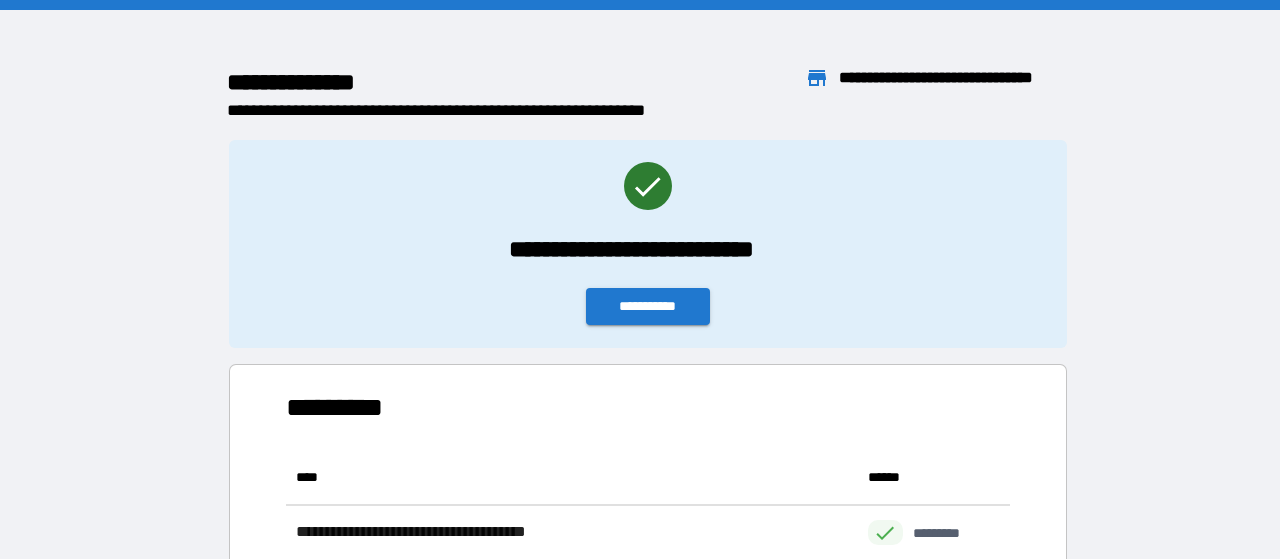 scroll, scrollTop: 16, scrollLeft: 16, axis: both 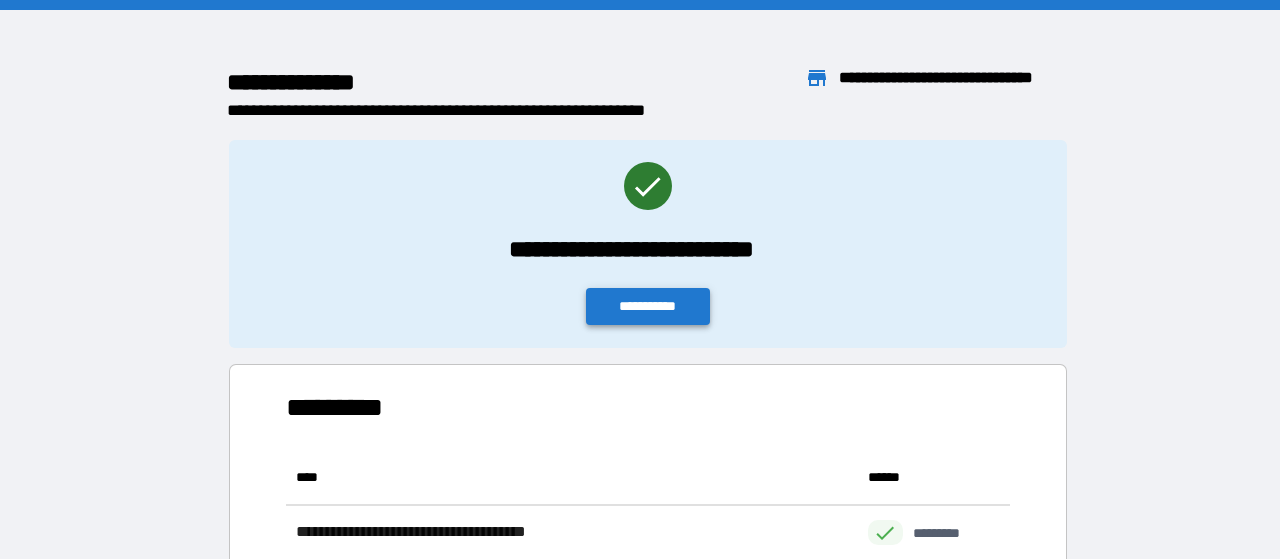 click on "**********" at bounding box center (648, 306) 